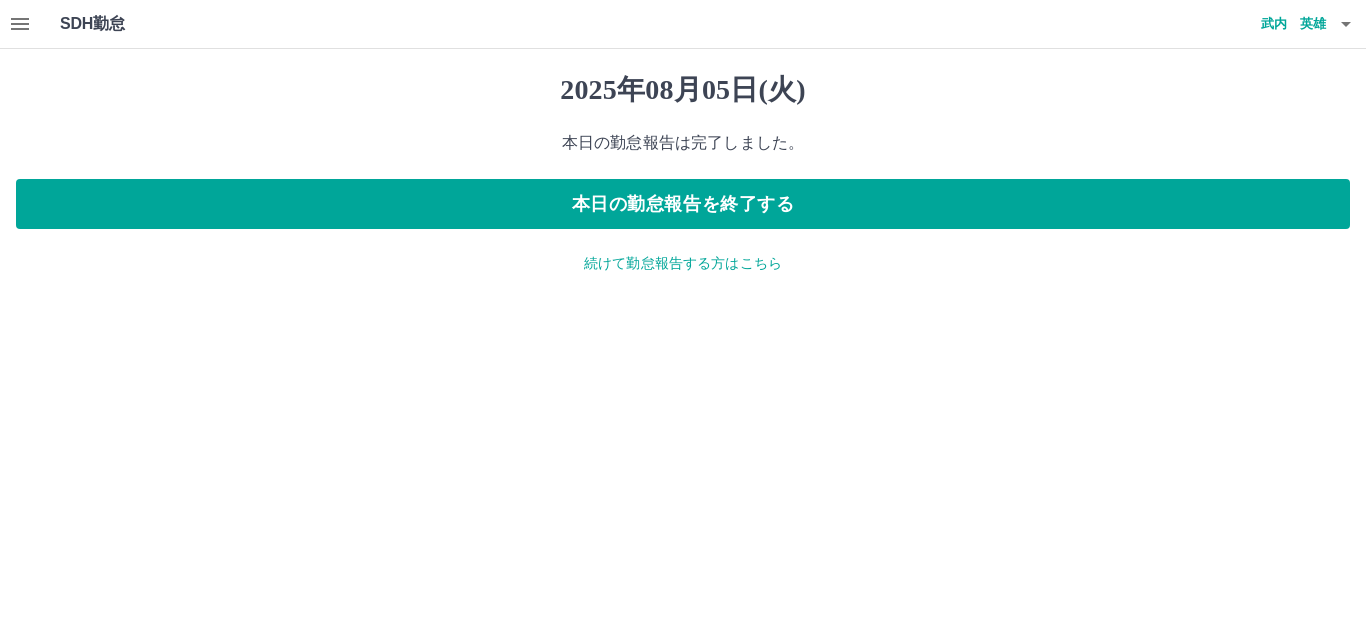 scroll, scrollTop: 0, scrollLeft: 0, axis: both 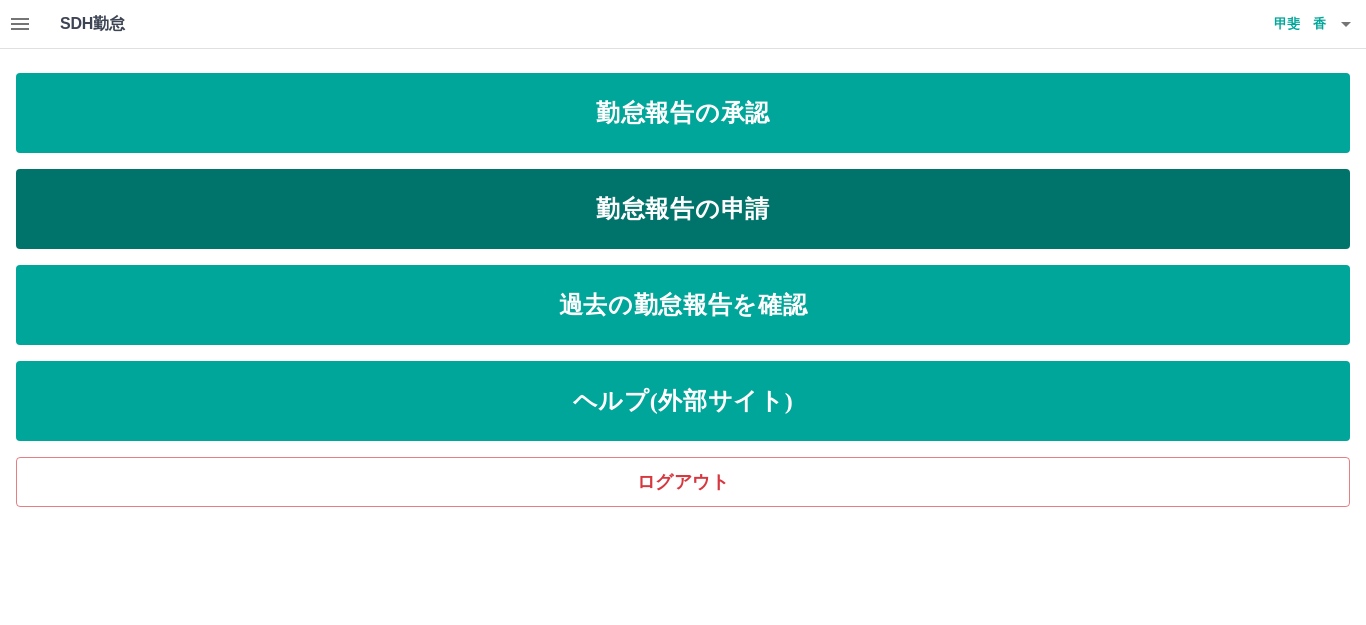 click on "勤怠報告の申請" at bounding box center (683, 209) 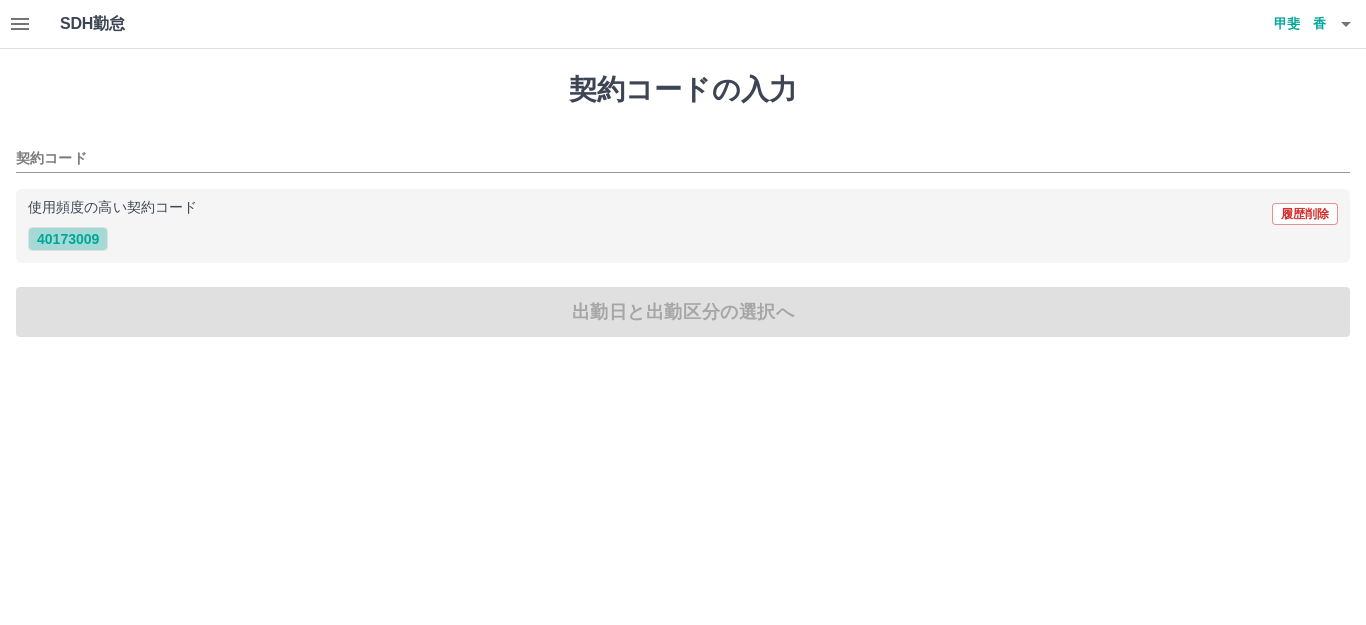 click on "40173009" at bounding box center [68, 239] 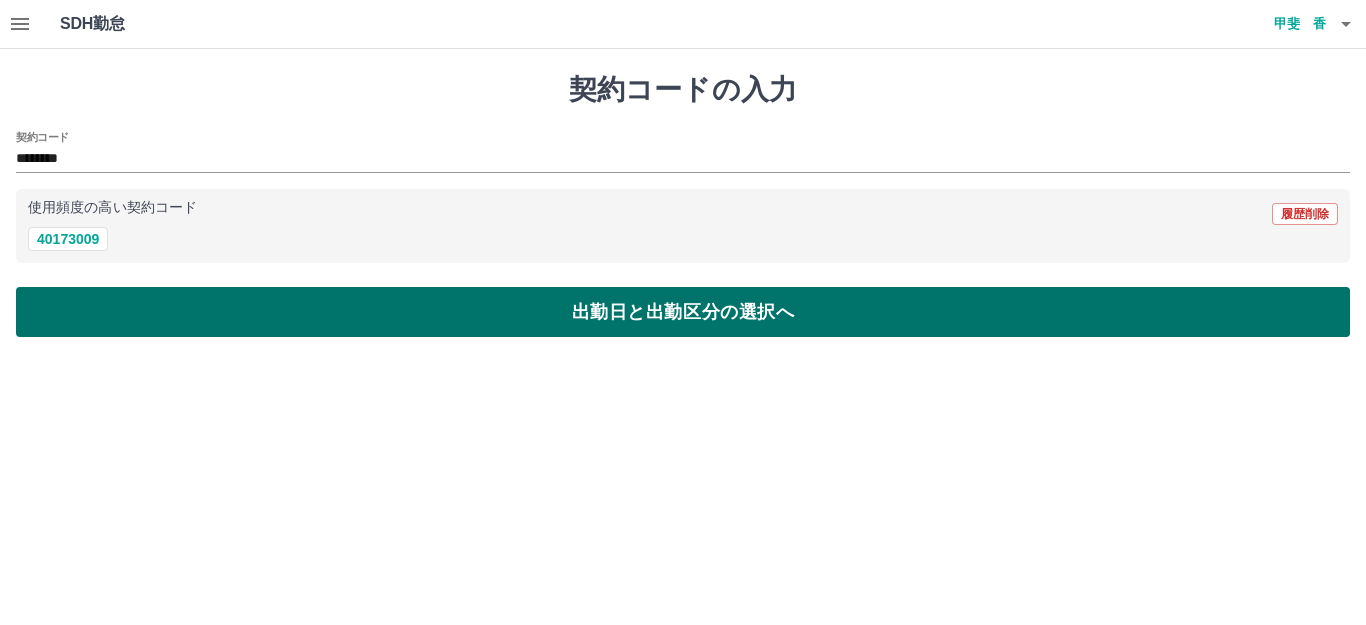 click on "出勤日と出勤区分の選択へ" at bounding box center [683, 312] 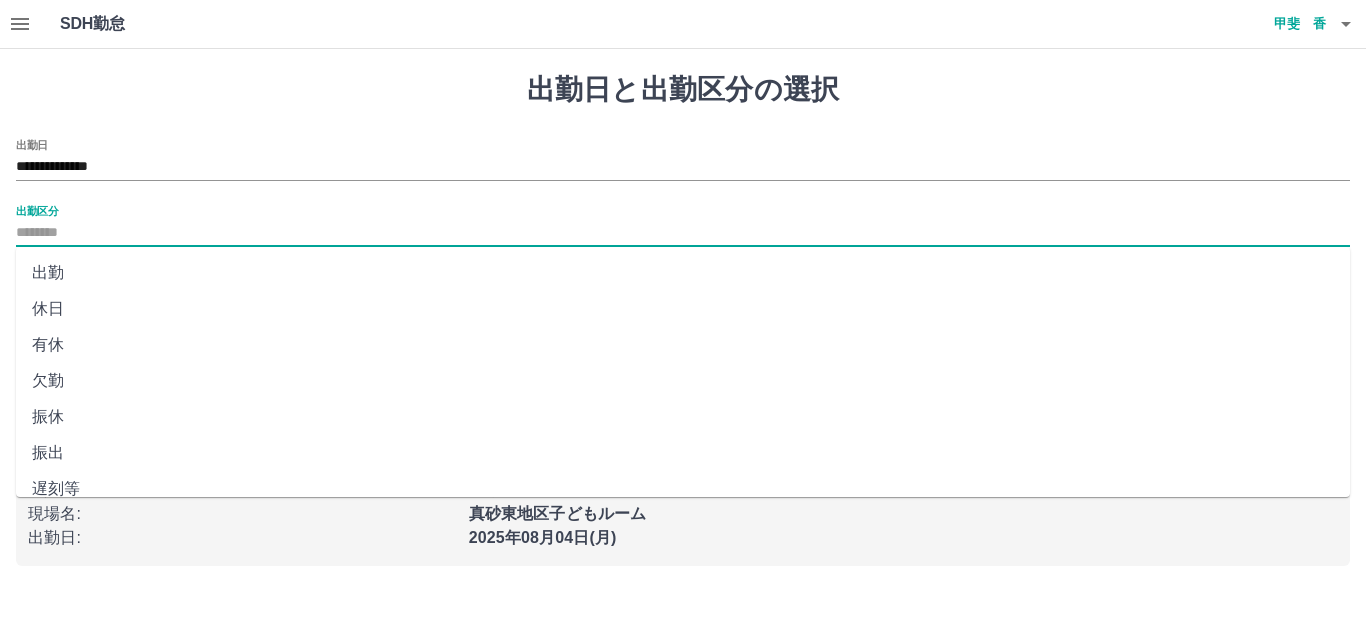 click on "出勤区分" at bounding box center [683, 233] 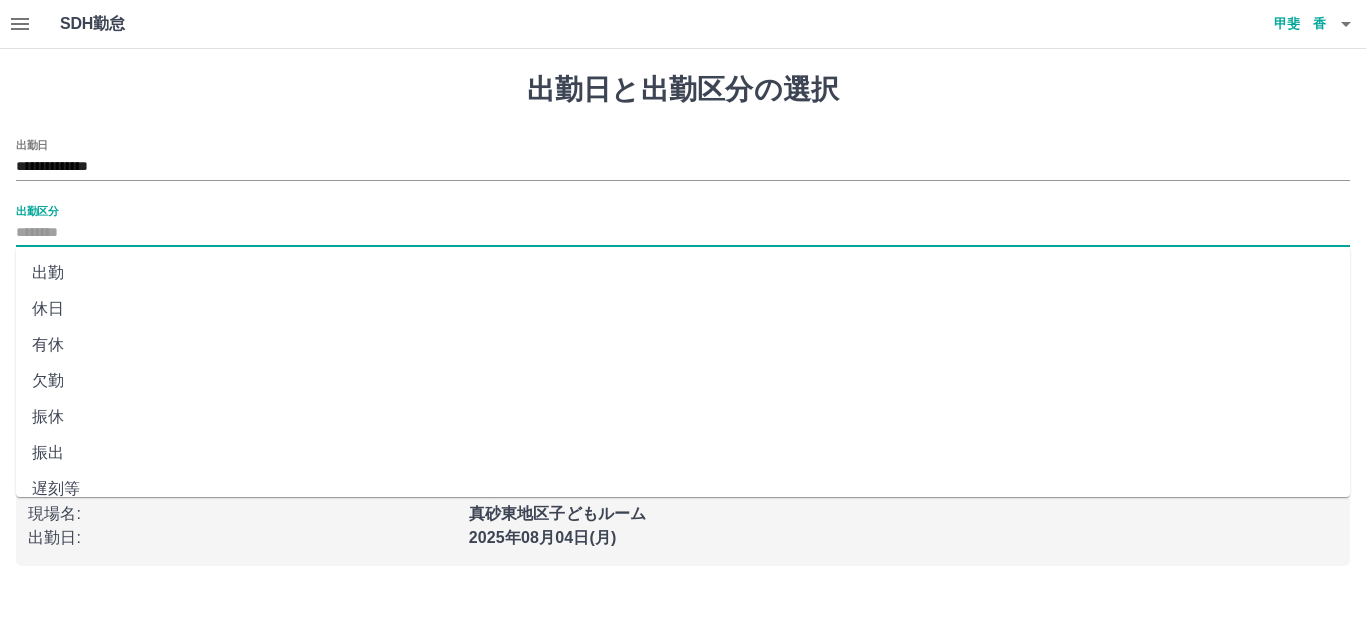 click on "休日" at bounding box center (683, 309) 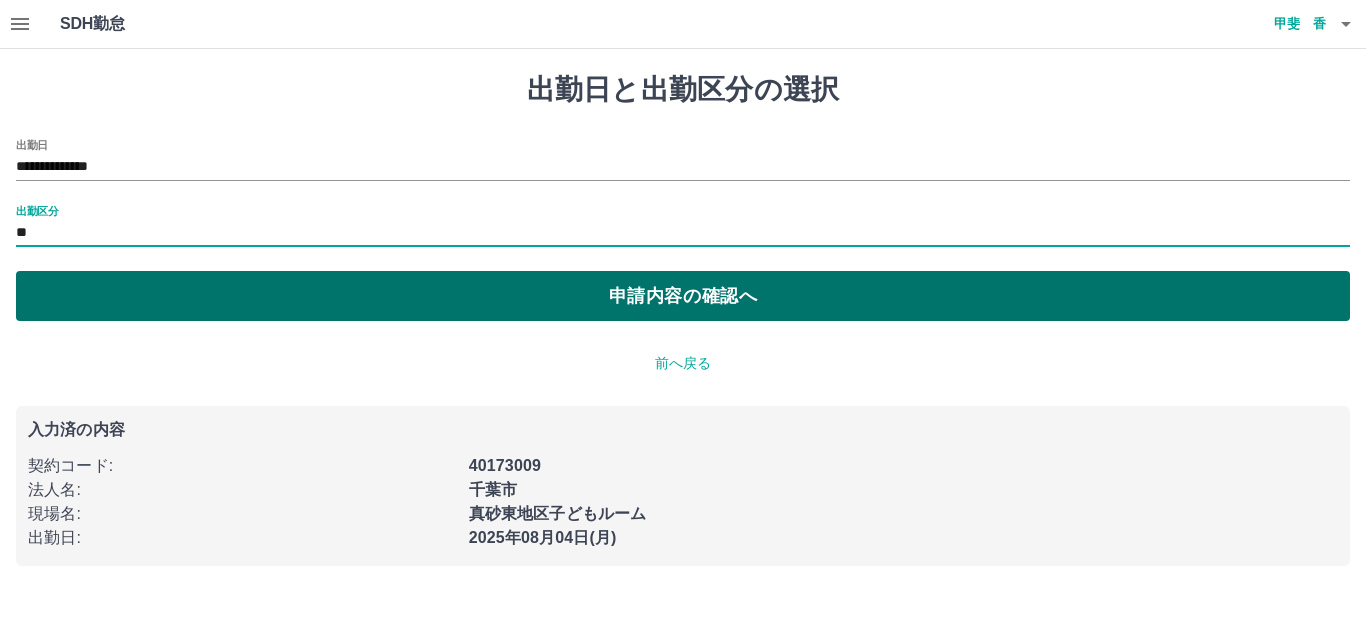 click on "申請内容の確認へ" at bounding box center (683, 296) 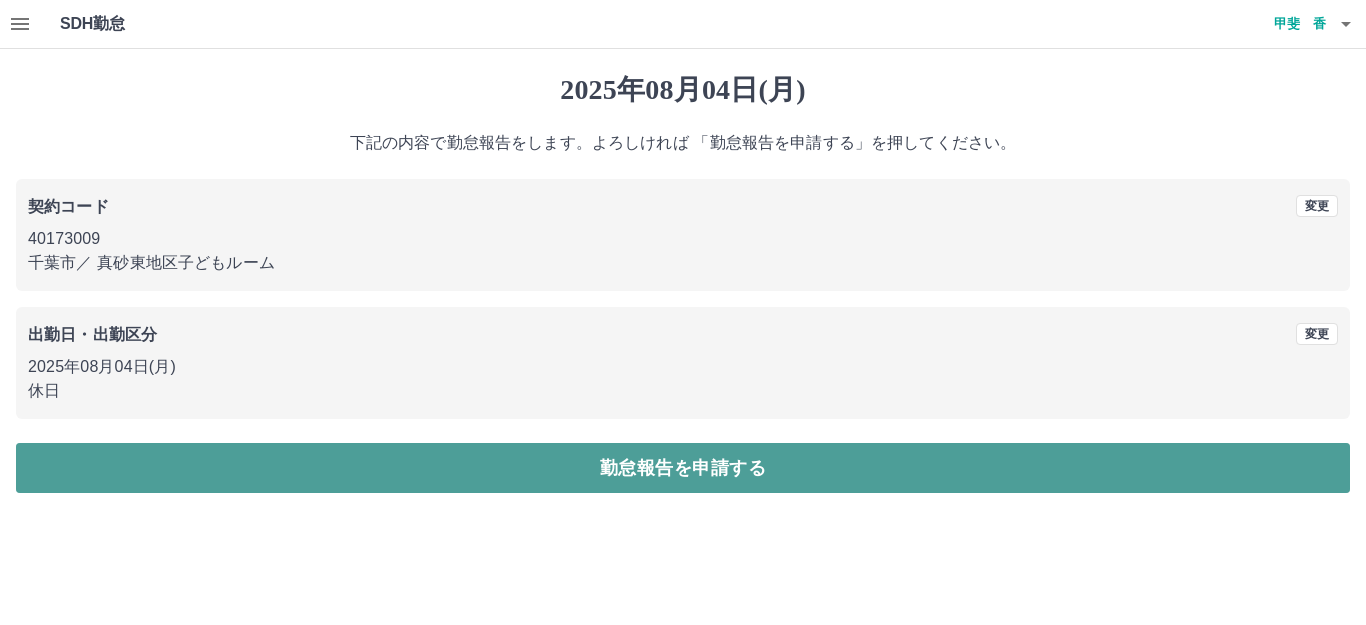 click on "勤怠報告を申請する" at bounding box center (683, 468) 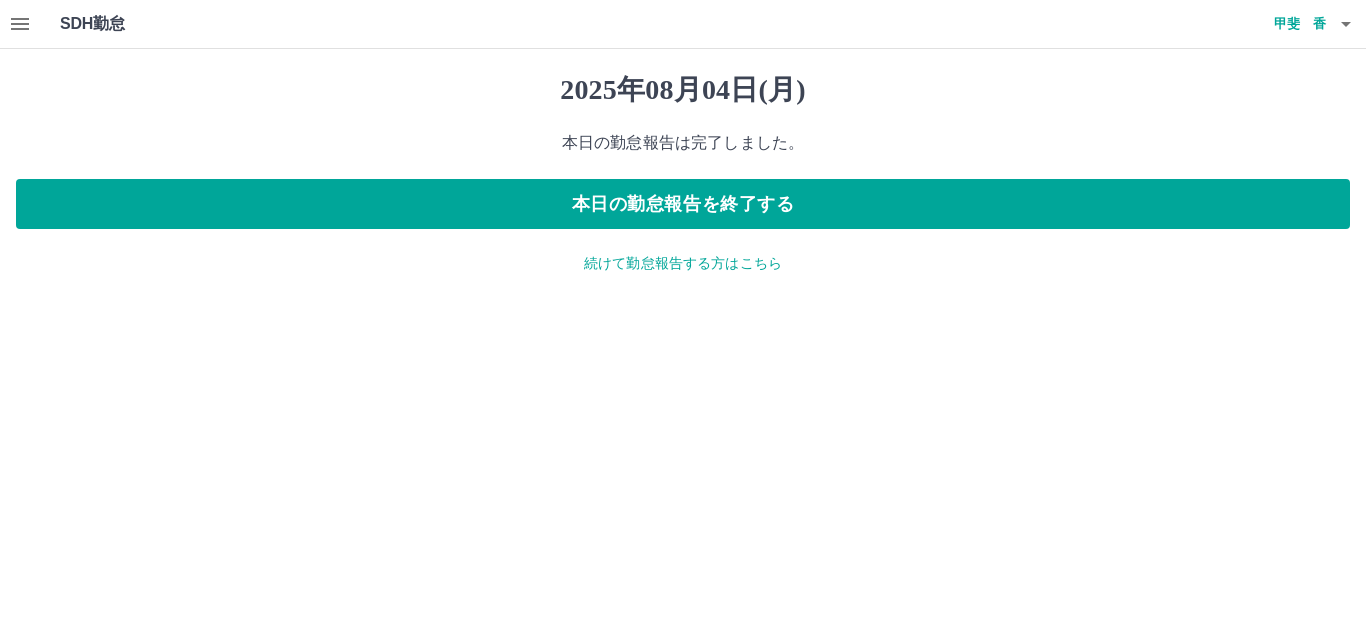 click 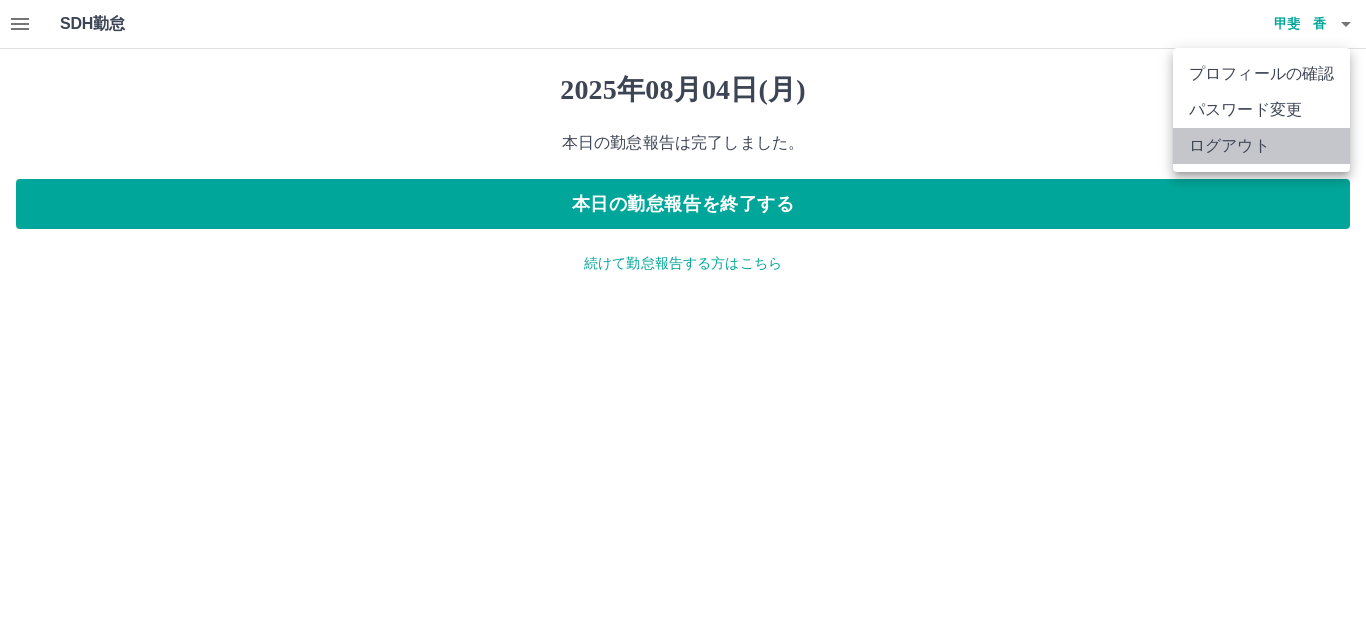 click on "ログアウト" at bounding box center [1261, 146] 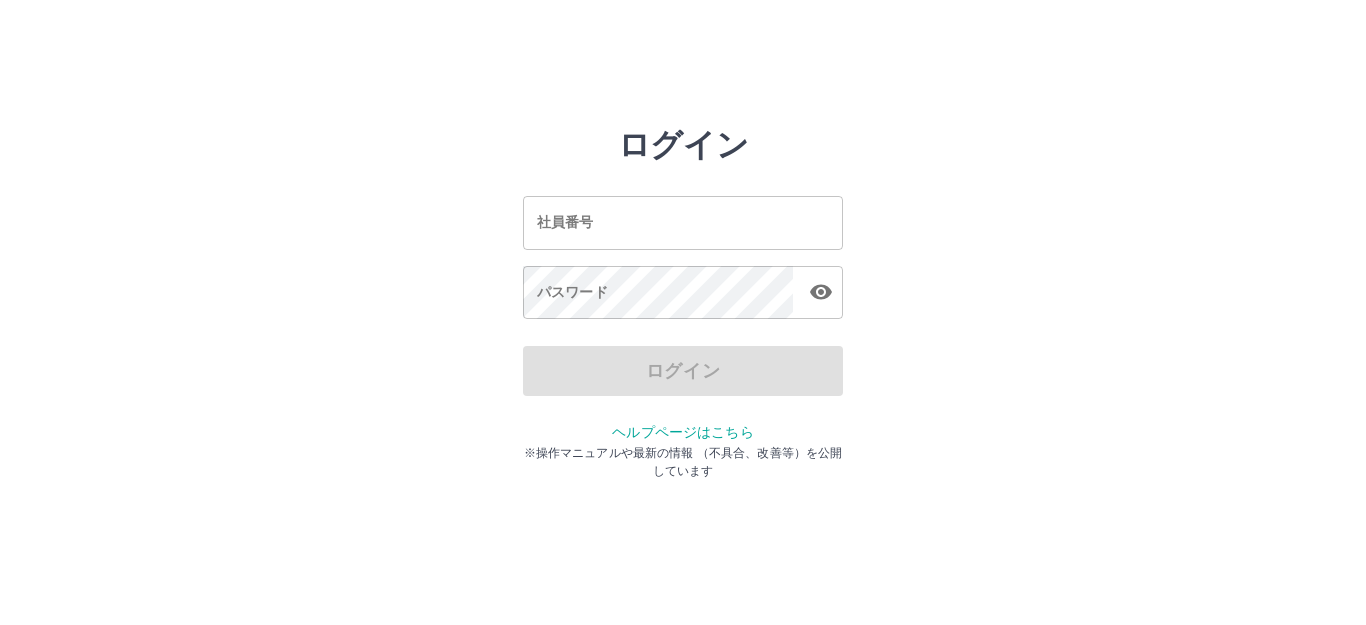 scroll, scrollTop: 0, scrollLeft: 0, axis: both 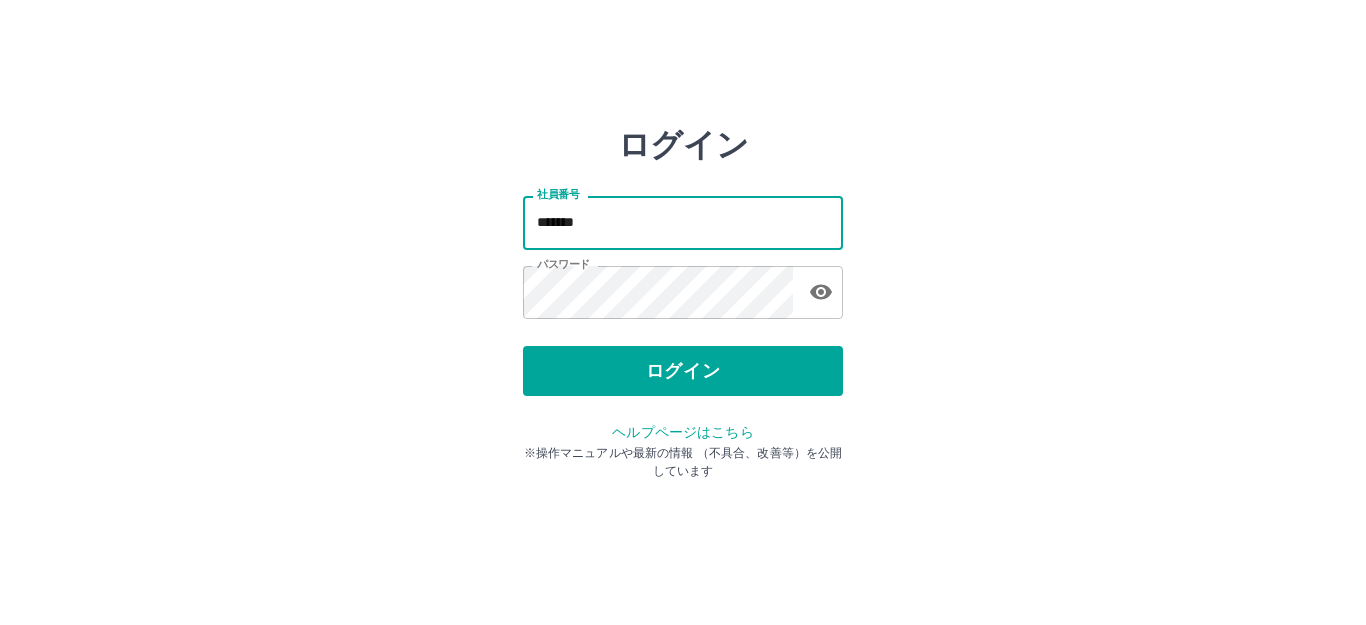 click on "*******" at bounding box center (683, 222) 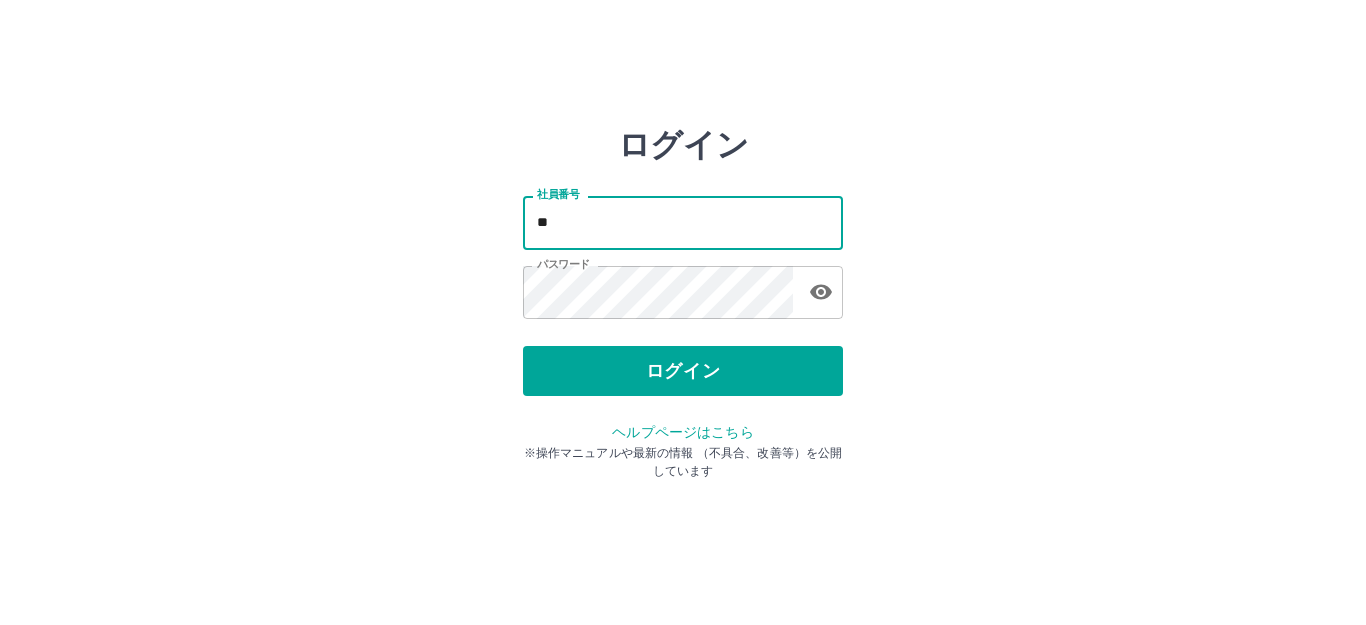 type on "*" 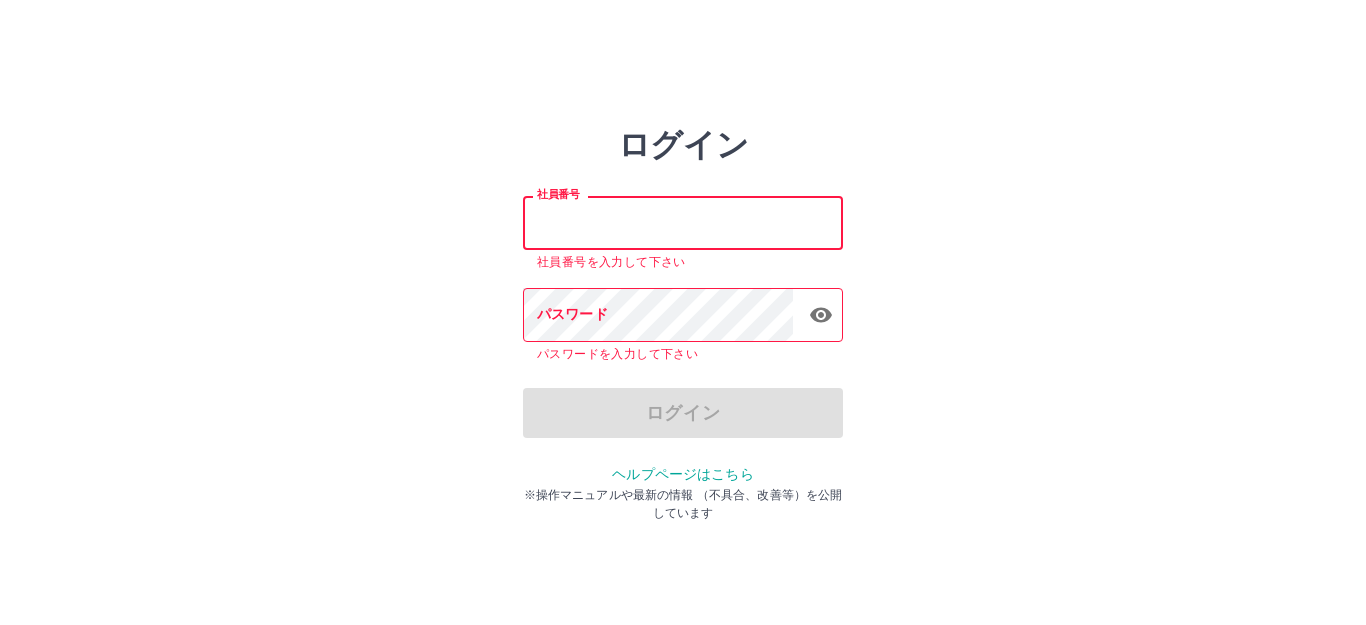 click on "社員番号" at bounding box center (683, 222) 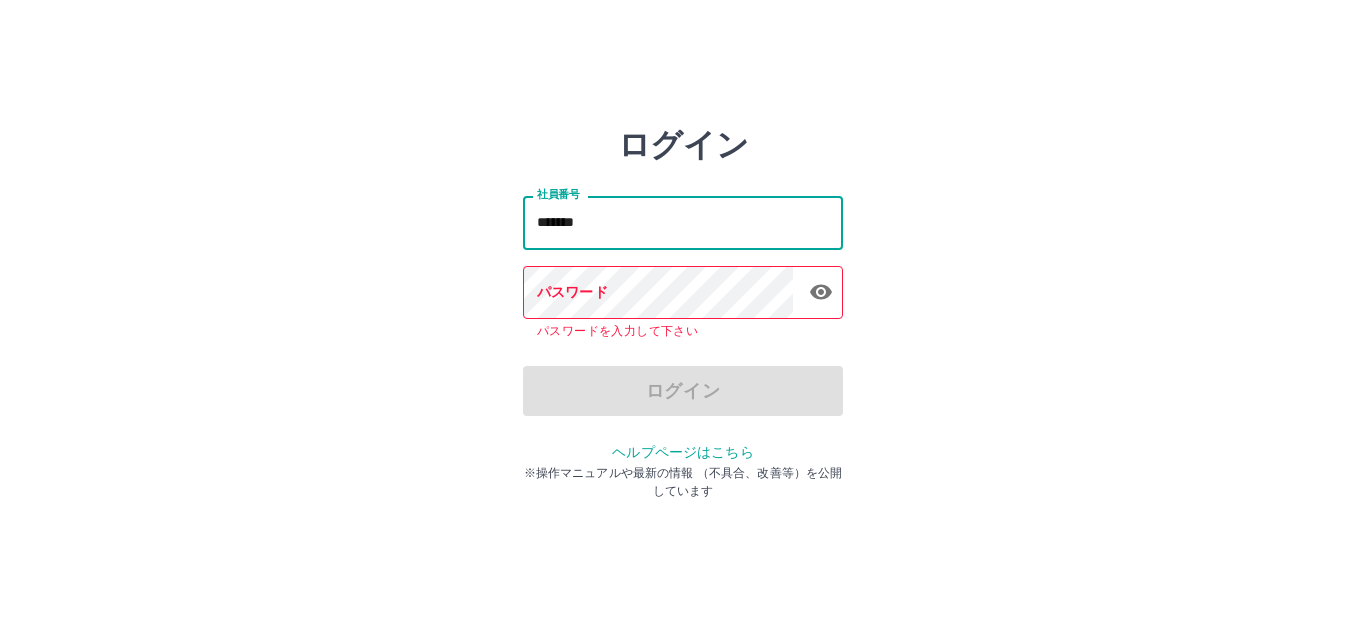type on "*******" 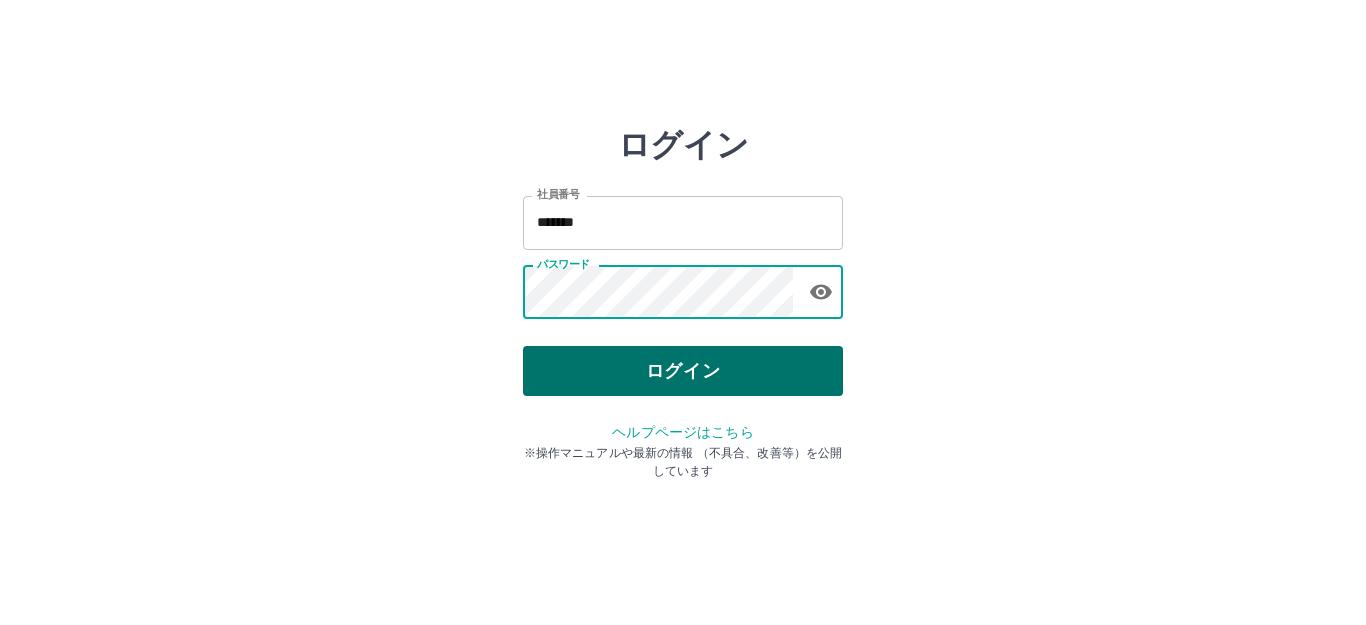 click on "ログイン" at bounding box center (683, 371) 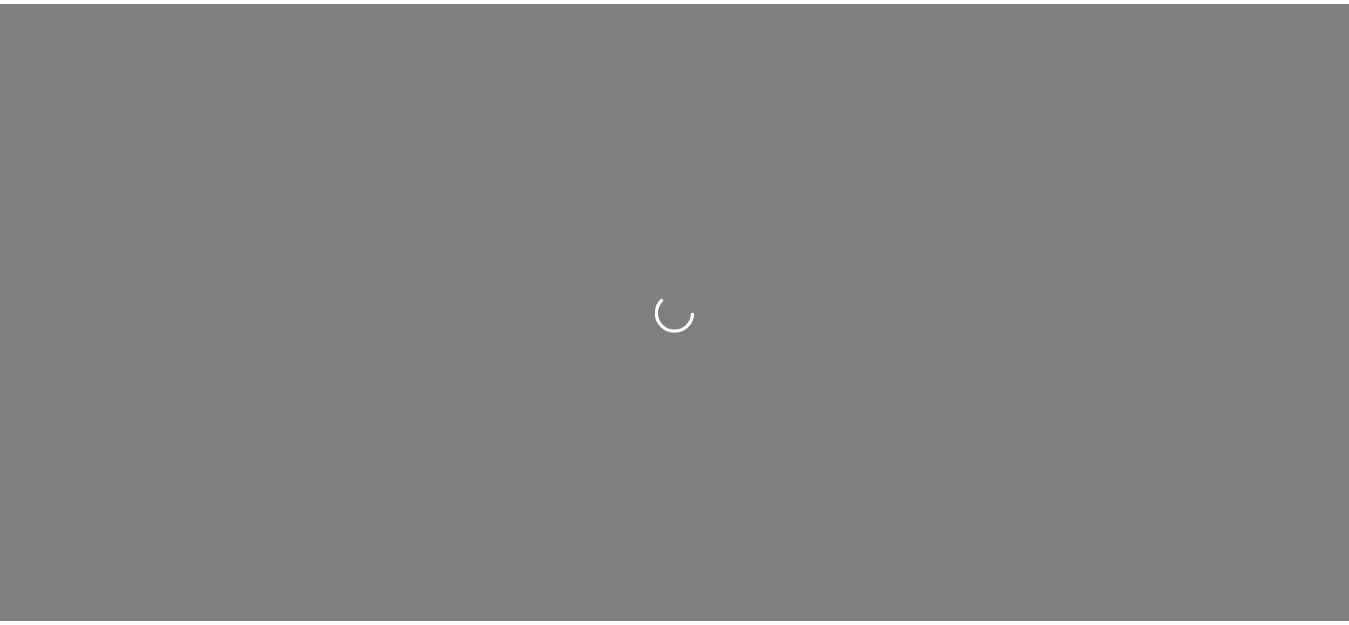 scroll, scrollTop: 0, scrollLeft: 0, axis: both 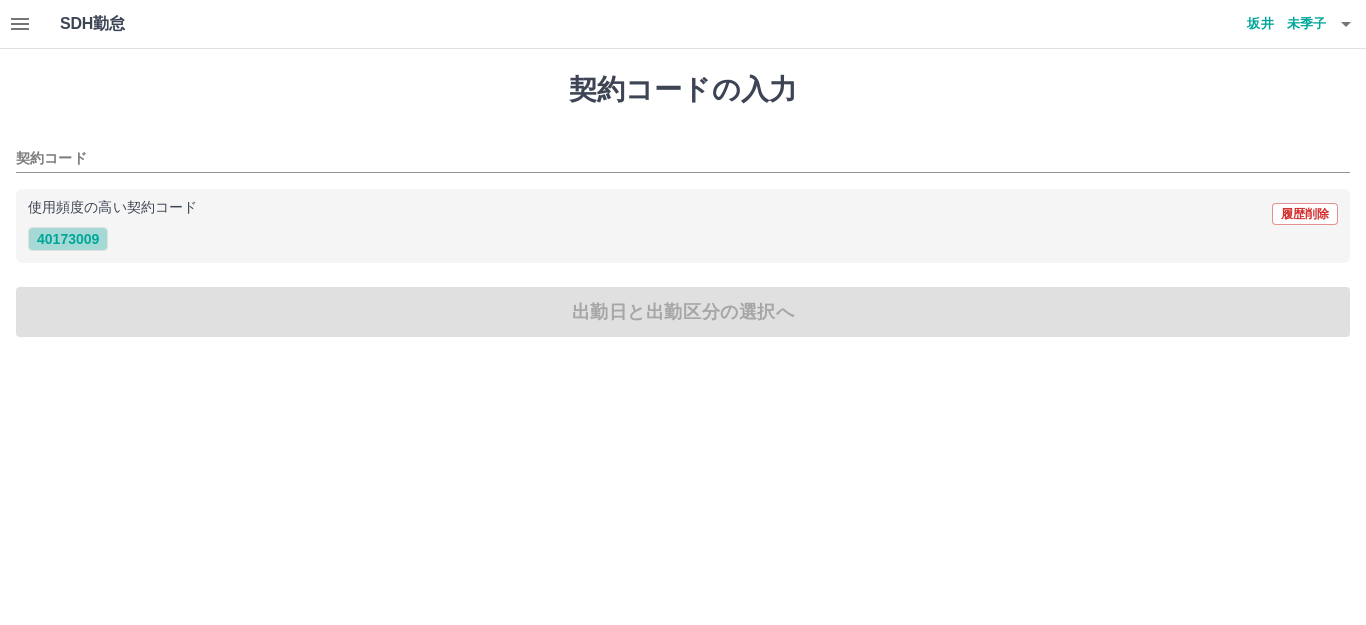 click on "40173009" at bounding box center [68, 239] 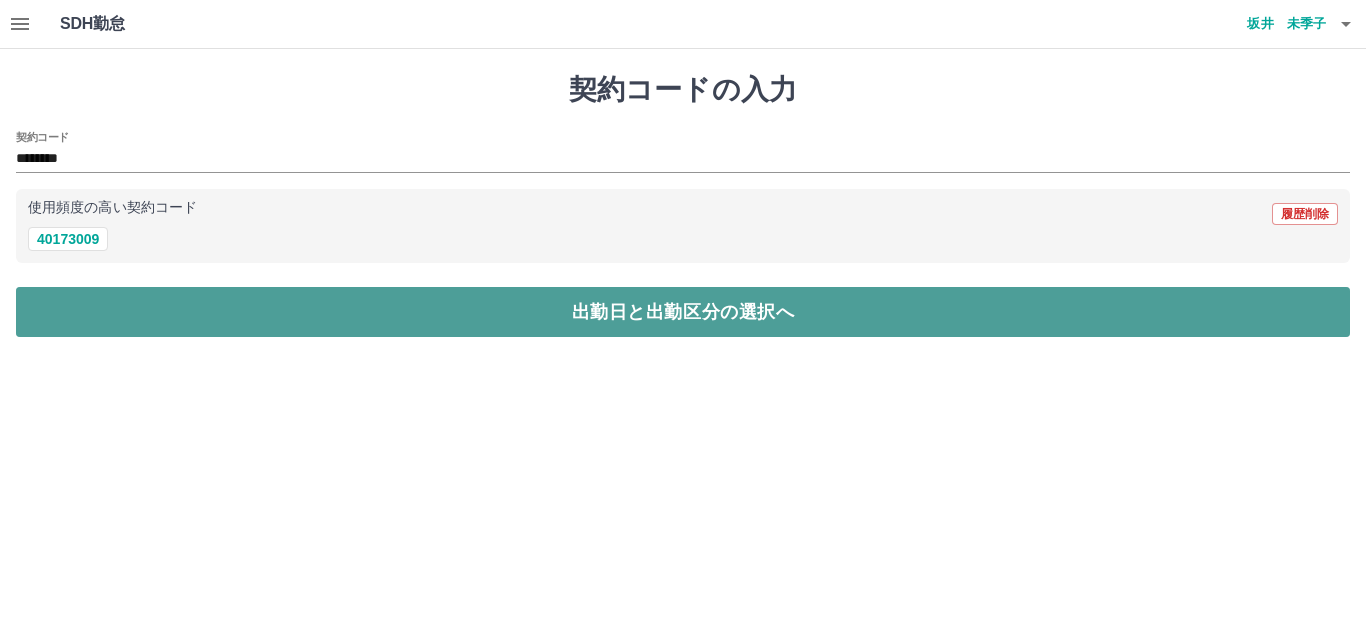 click on "出勤日と出勤区分の選択へ" at bounding box center (683, 312) 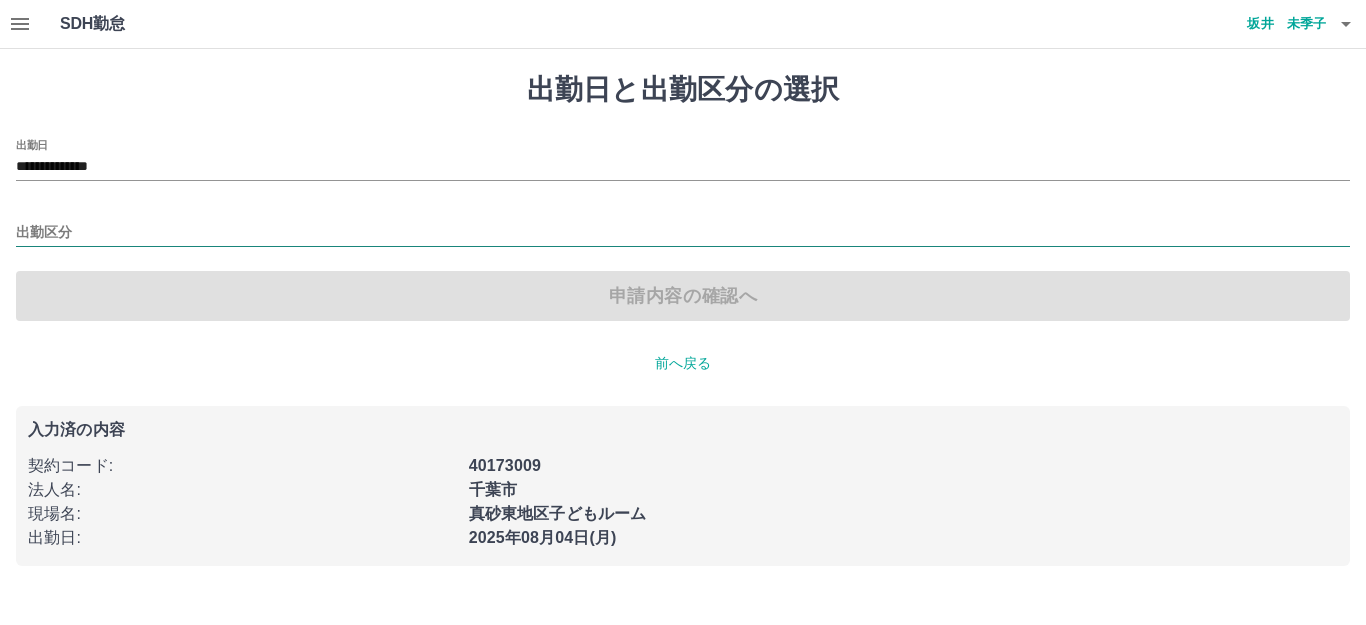 click on "出勤区分" at bounding box center [683, 233] 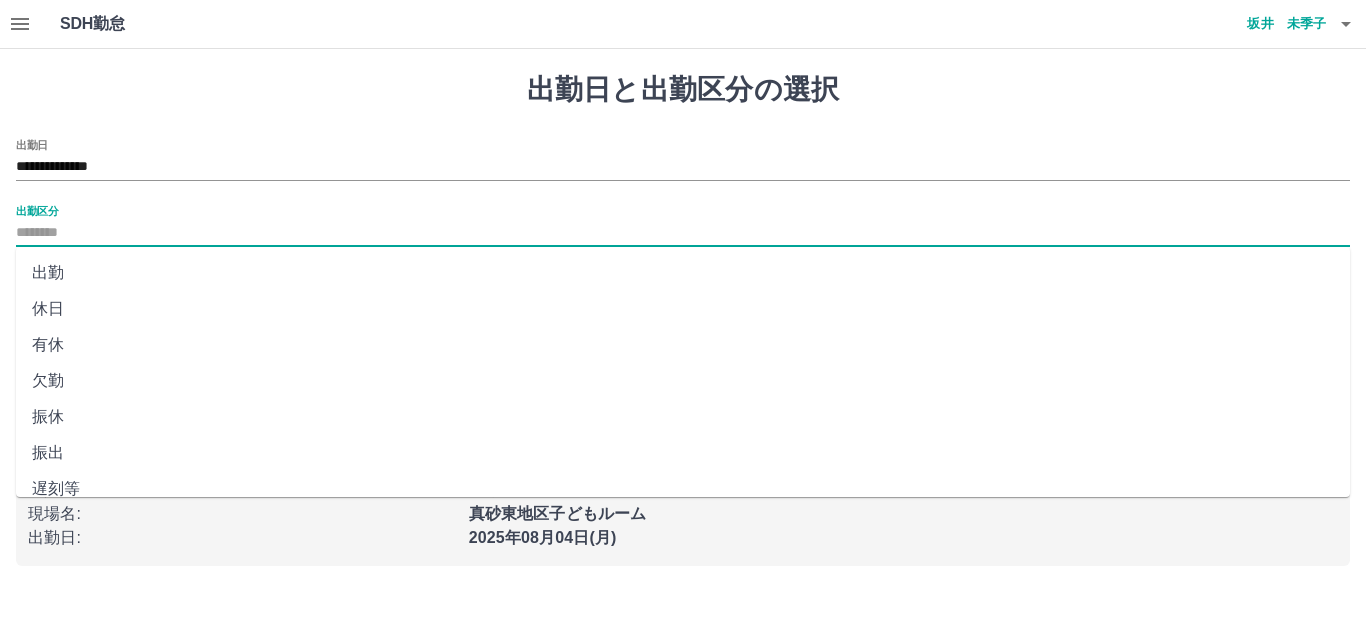 click on "出勤" at bounding box center (683, 273) 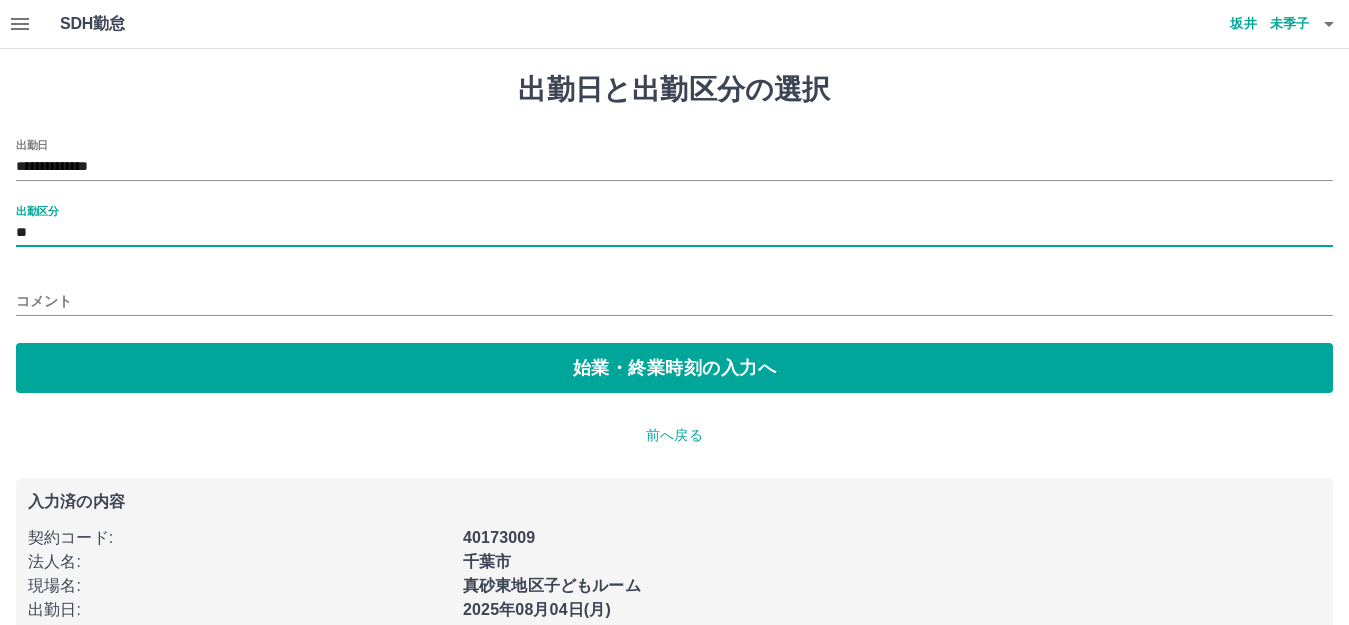 click on "コメント" at bounding box center [674, 301] 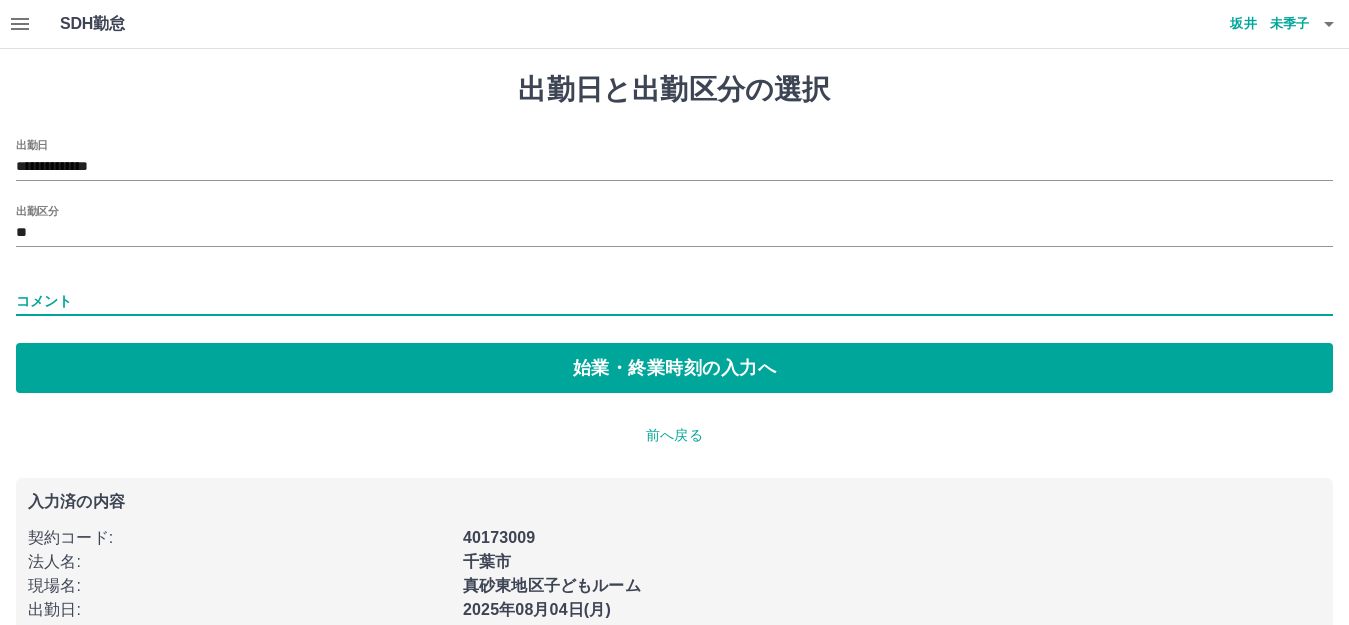 type on "****" 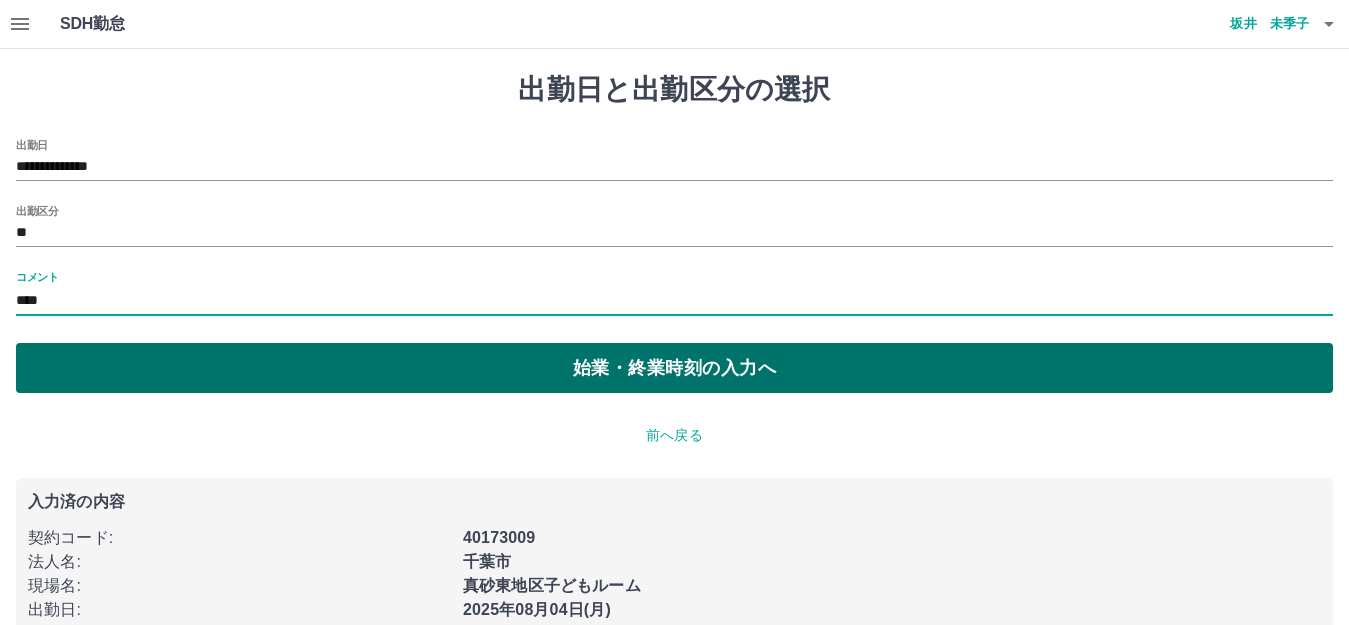 click on "始業・終業時刻の入力へ" at bounding box center [674, 368] 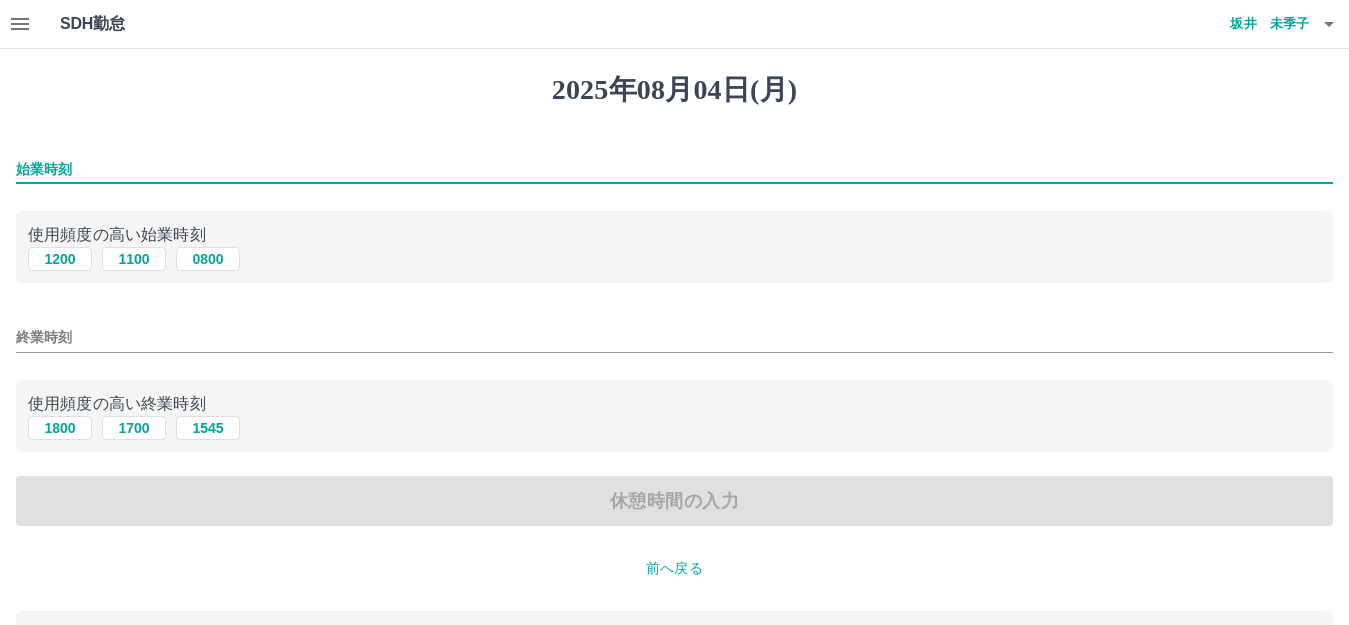 click on "始業時刻" at bounding box center (674, 169) 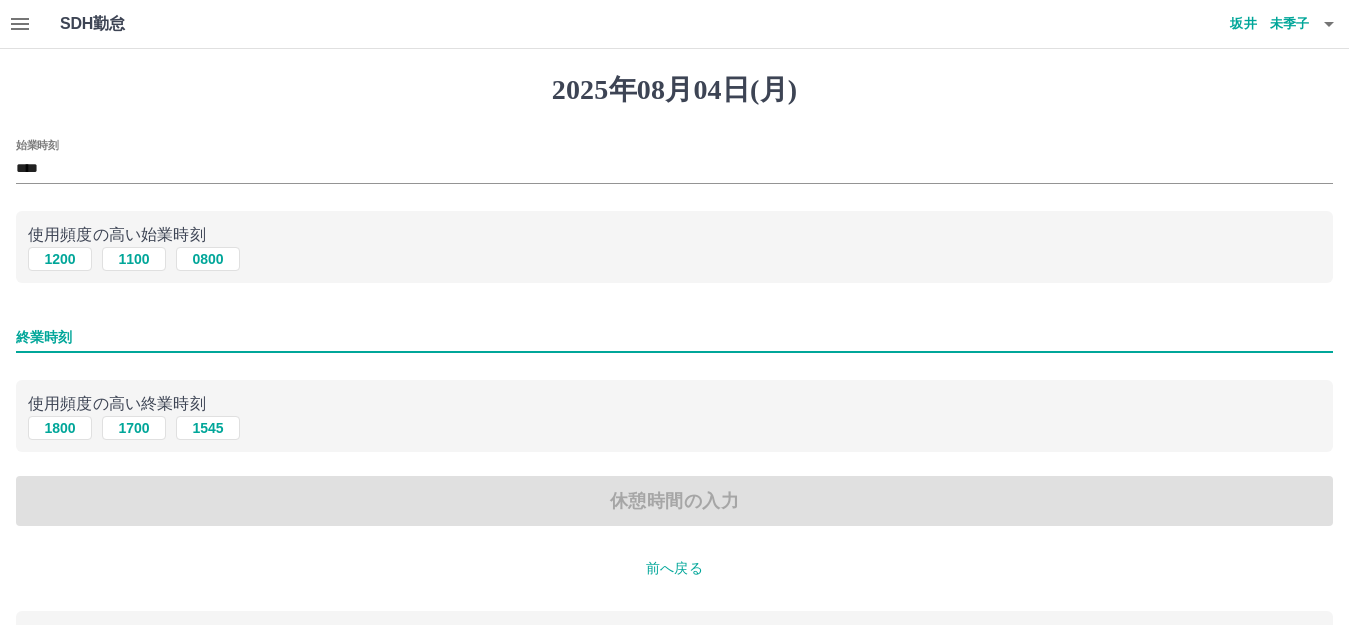 click on "終業時刻" at bounding box center (674, 337) 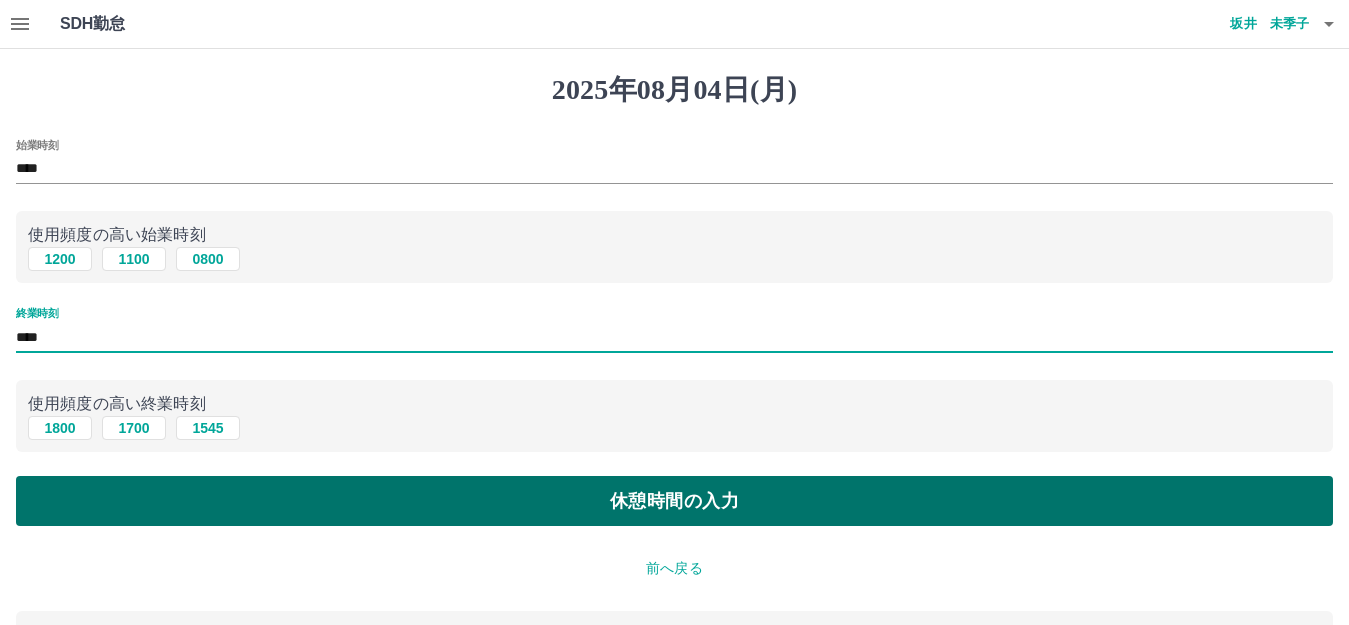 click on "休憩時間の入力" at bounding box center [674, 501] 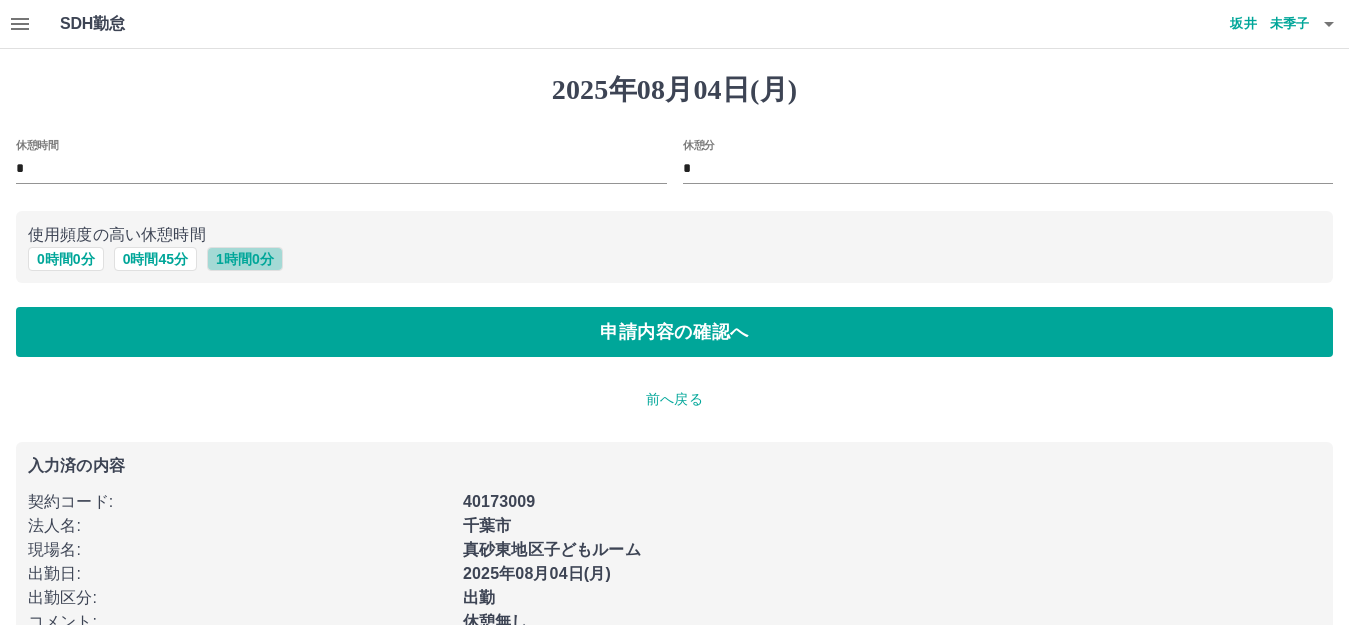click on "1 時間 0 分" at bounding box center (245, 259) 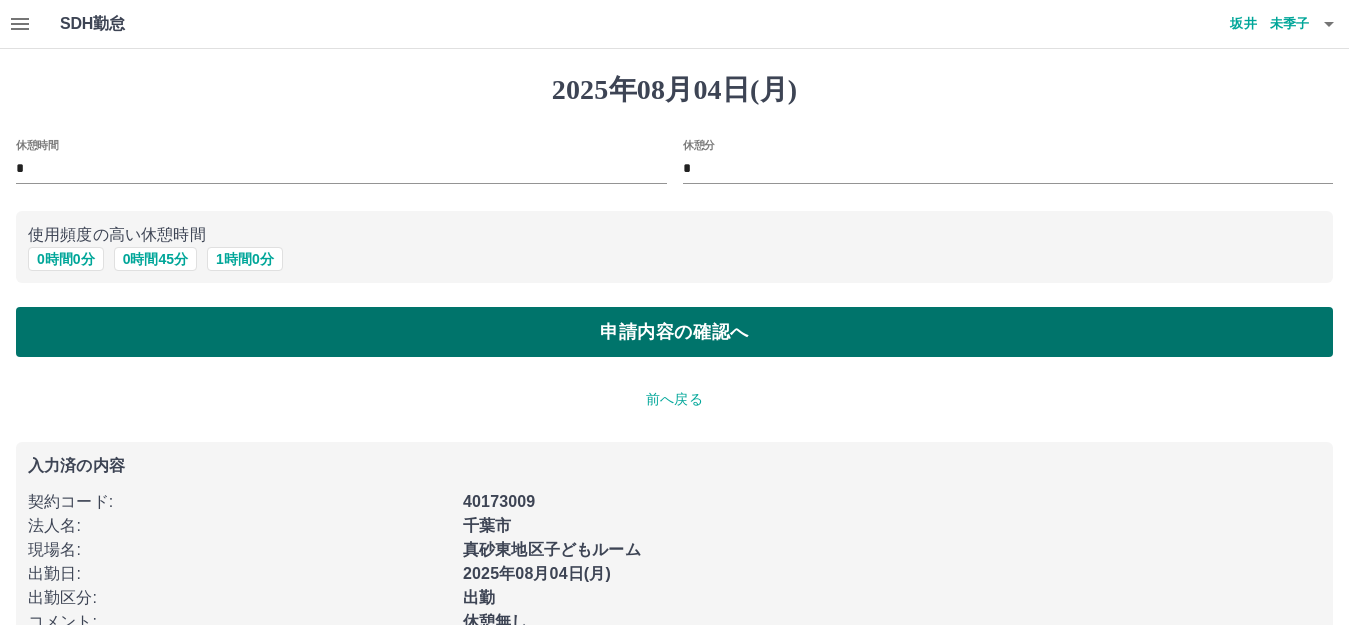 click on "申請内容の確認へ" at bounding box center [674, 332] 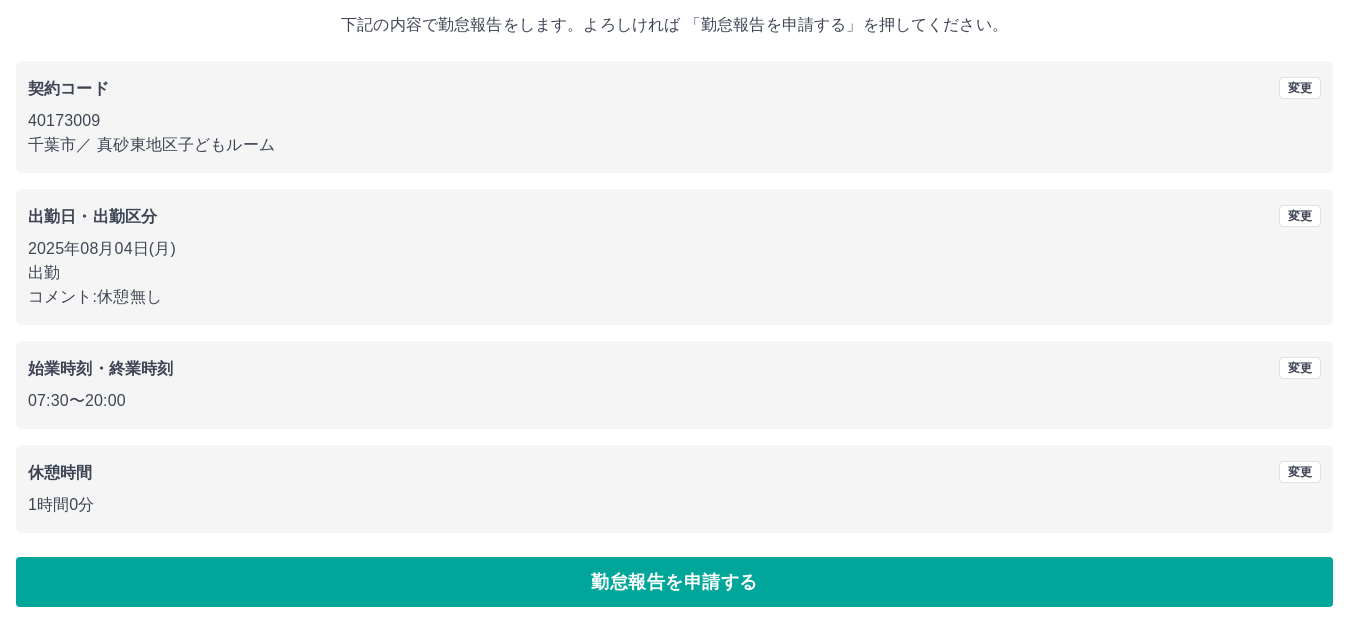 scroll, scrollTop: 124, scrollLeft: 0, axis: vertical 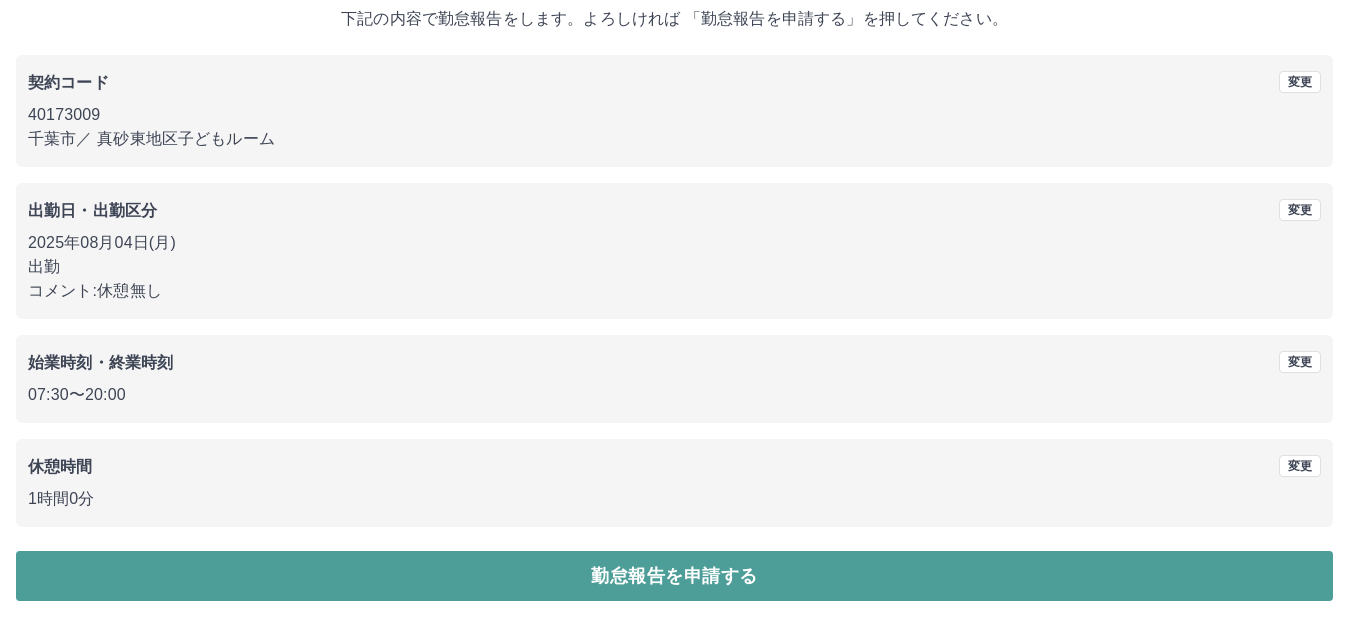 click on "勤怠報告を申請する" at bounding box center (674, 576) 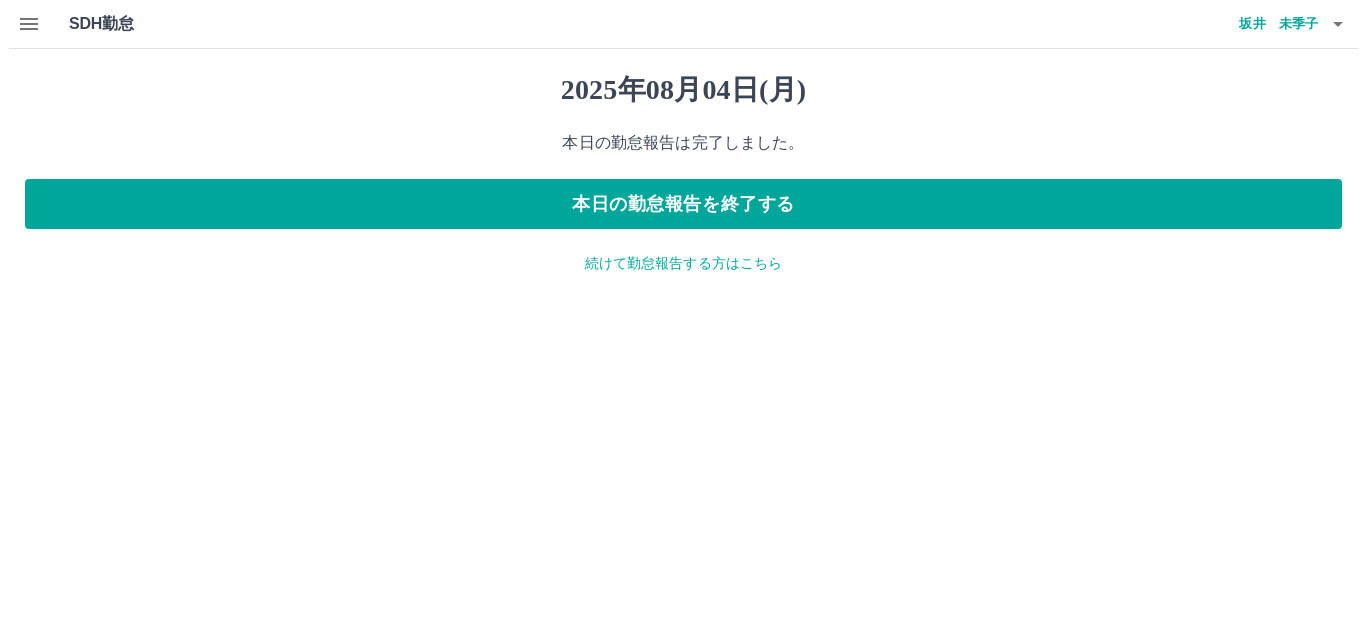 scroll, scrollTop: 0, scrollLeft: 0, axis: both 